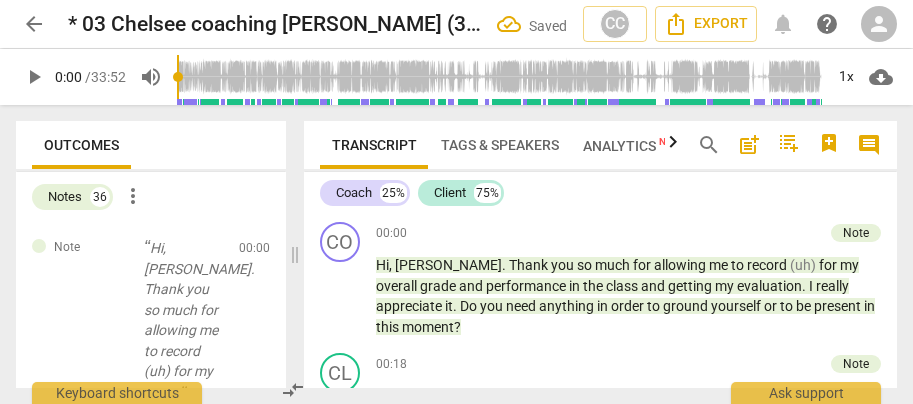 scroll, scrollTop: 0, scrollLeft: 0, axis: both 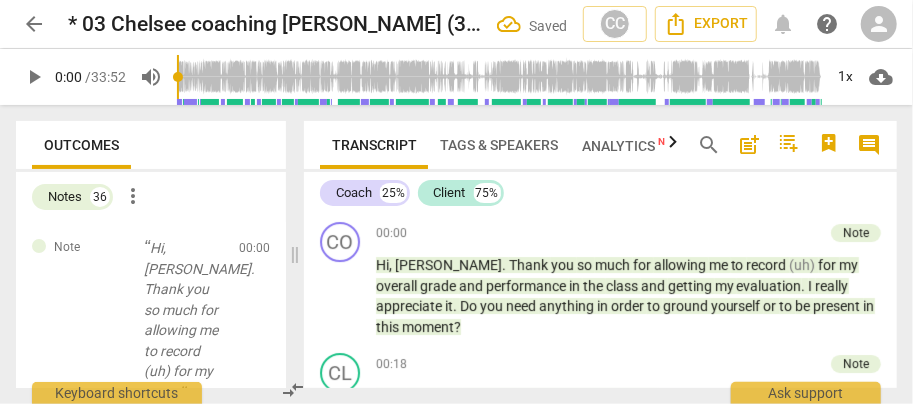 click on "burnout" at bounding box center (611, 2607) 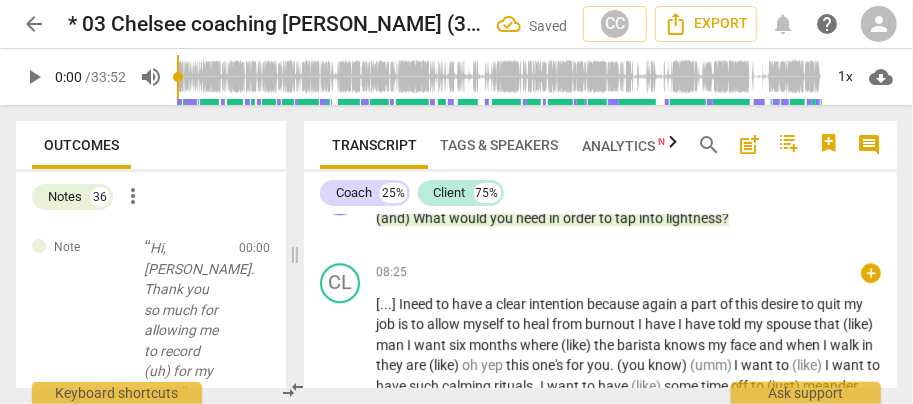 type 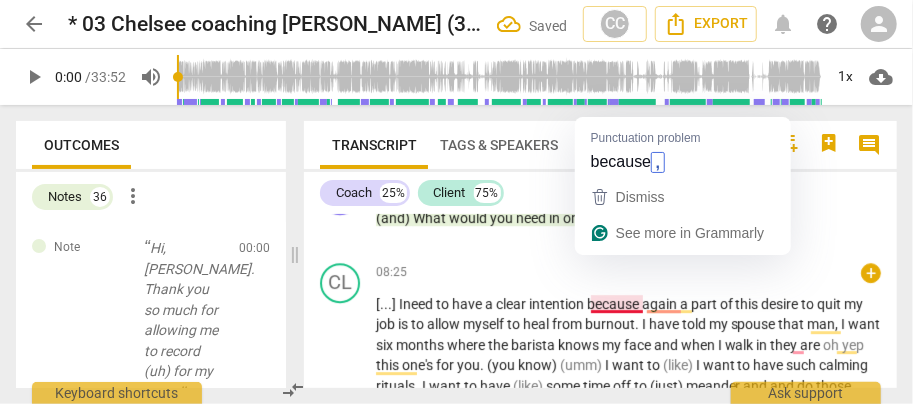 click on "because" at bounding box center (614, 304) 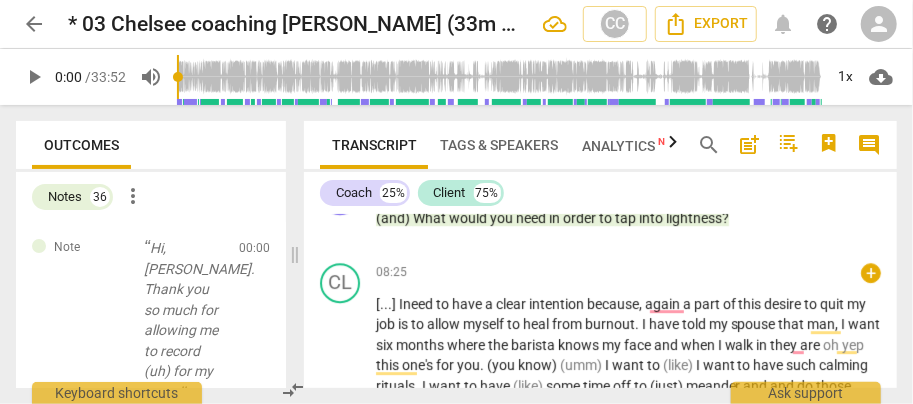 click on "again" at bounding box center [664, 304] 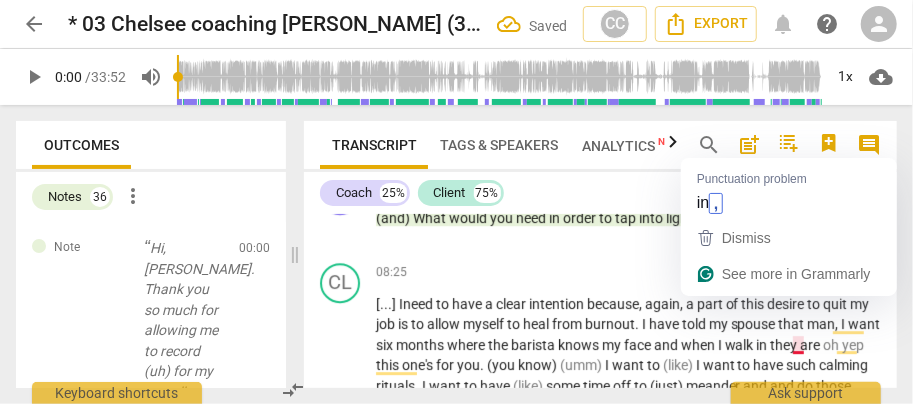 click on "in" at bounding box center (764, 345) 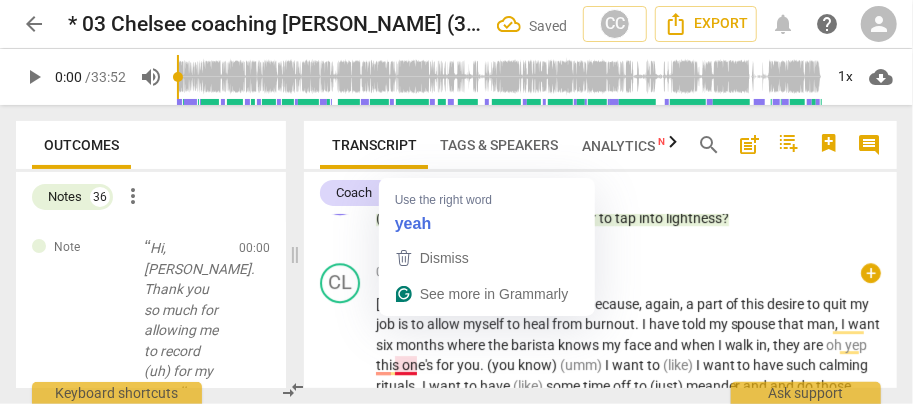 click on "yep" at bounding box center [857, 345] 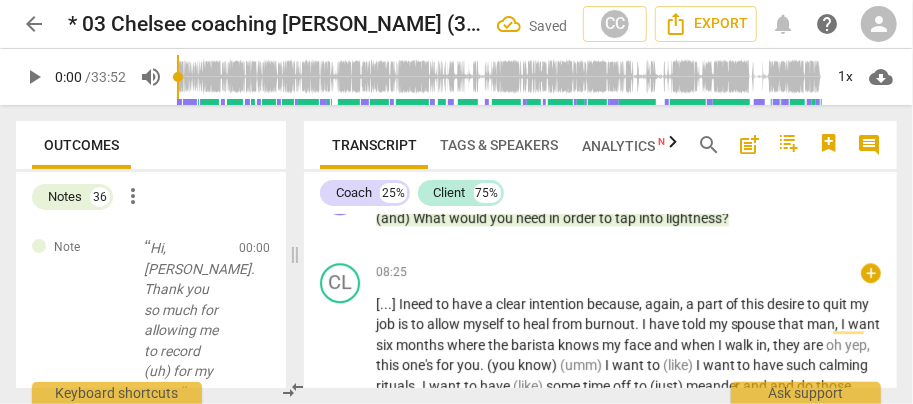 click on "one's" at bounding box center [419, 365] 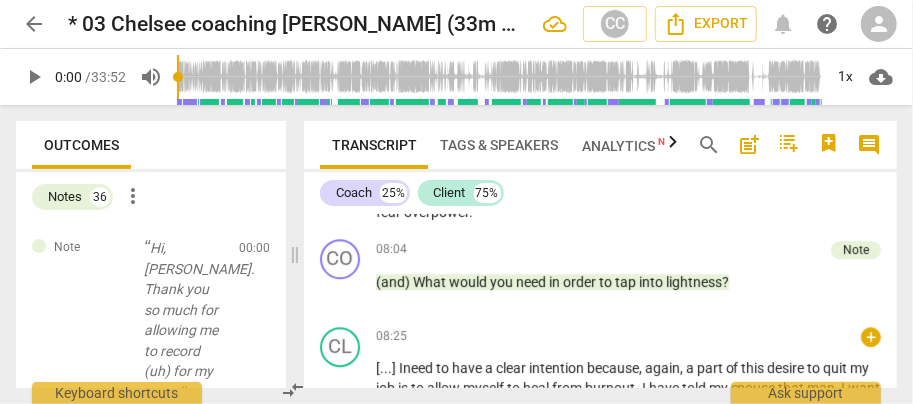 scroll, scrollTop: 2350, scrollLeft: 0, axis: vertical 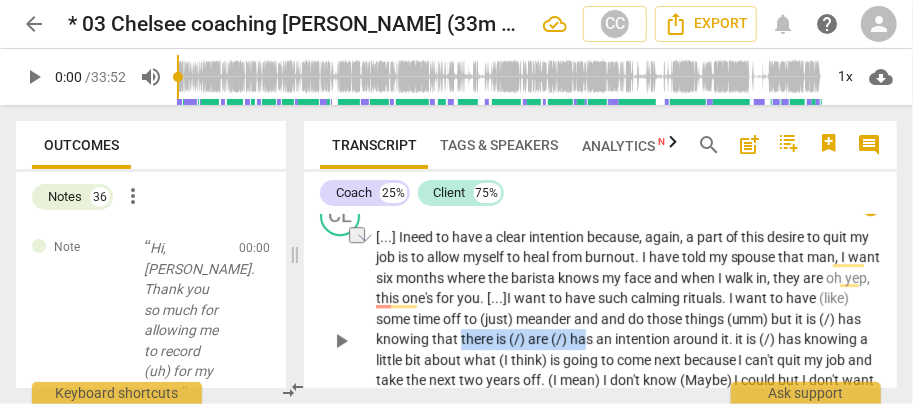drag, startPoint x: 484, startPoint y: 296, endPoint x: 614, endPoint y: 292, distance: 130.06152 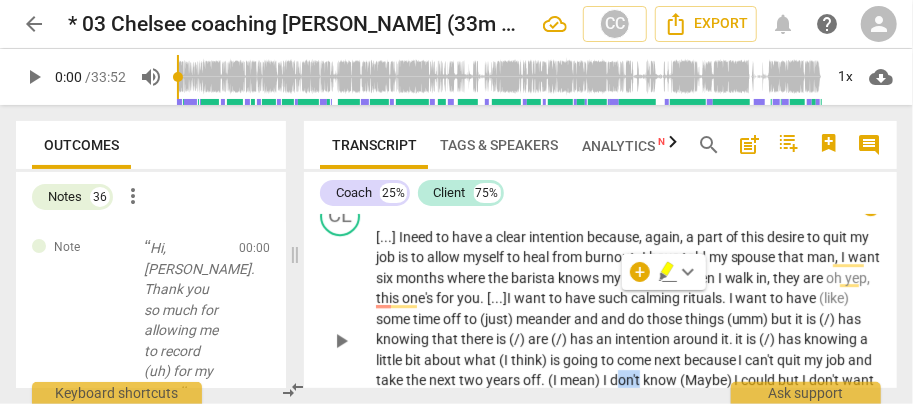 drag, startPoint x: 686, startPoint y: 342, endPoint x: 711, endPoint y: 339, distance: 25.179358 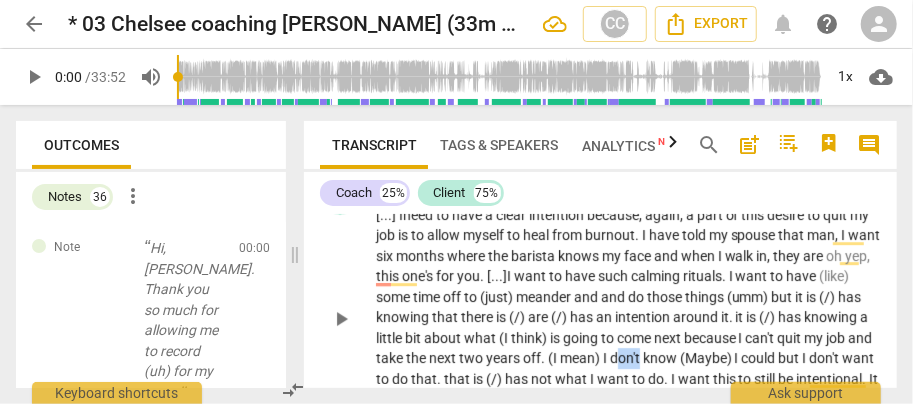 scroll, scrollTop: 2350, scrollLeft: 0, axis: vertical 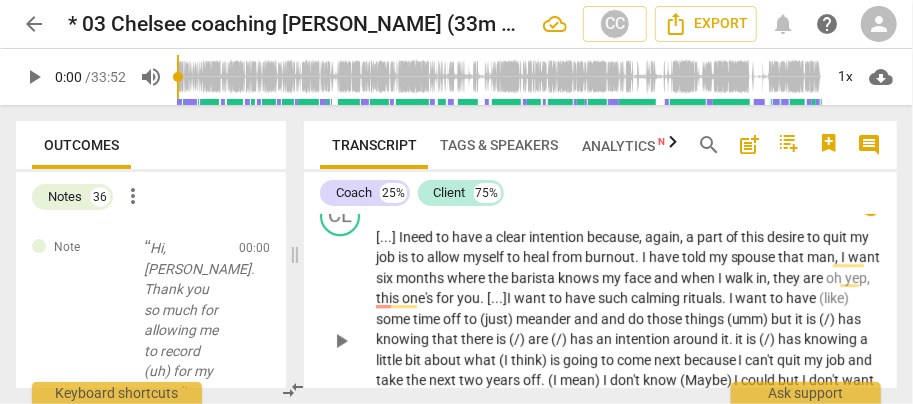 click on "calming" at bounding box center [657, 298] 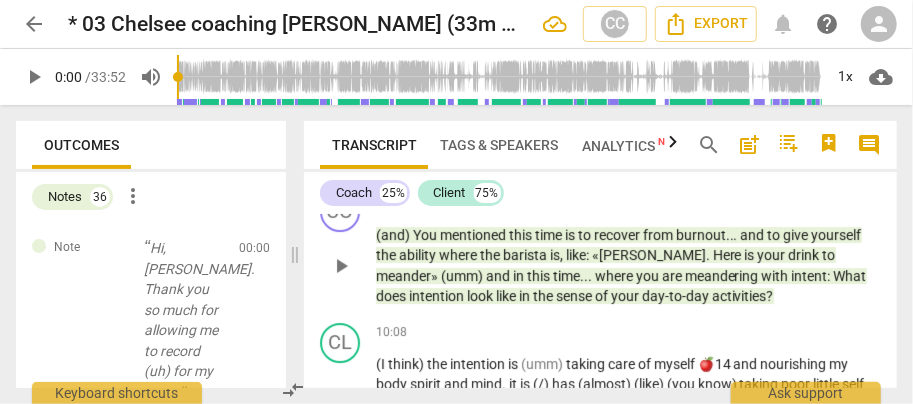scroll, scrollTop: 2616, scrollLeft: 0, axis: vertical 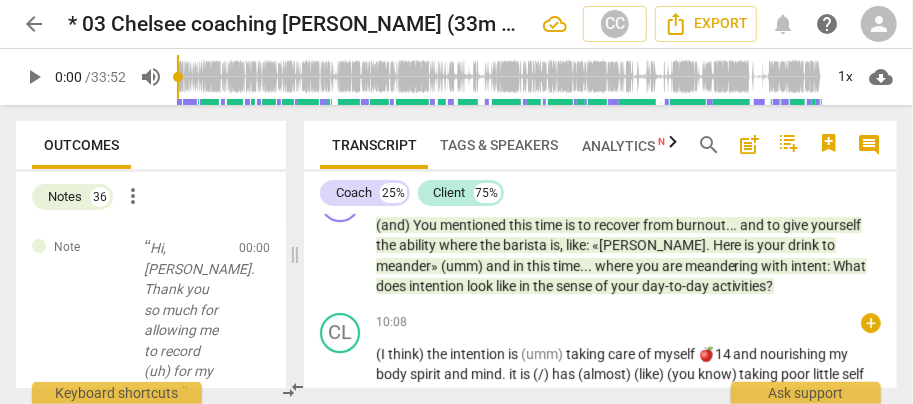 click on "(I" at bounding box center (382, 354) 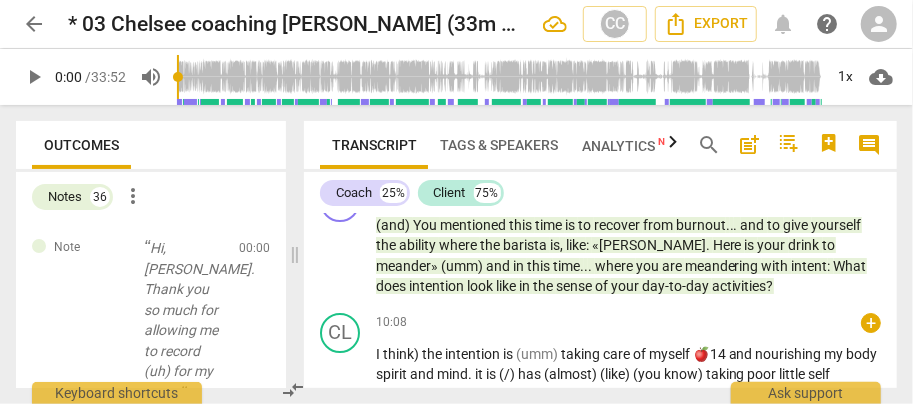 type 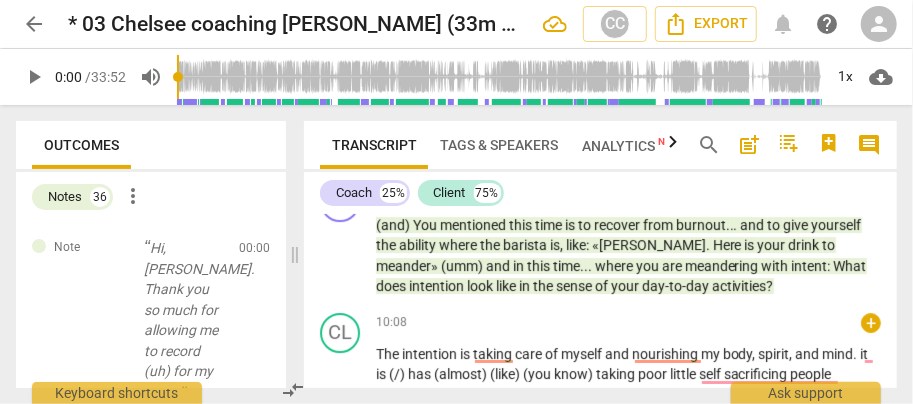 click on "." at bounding box center [857, 354] 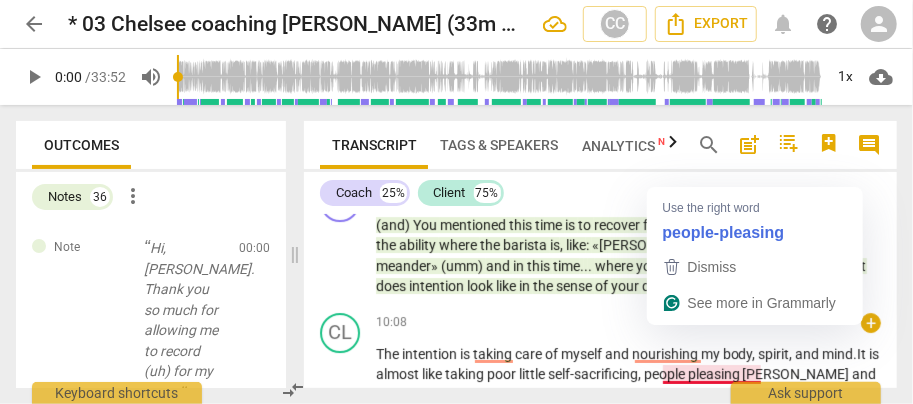 click on "people" at bounding box center [666, 374] 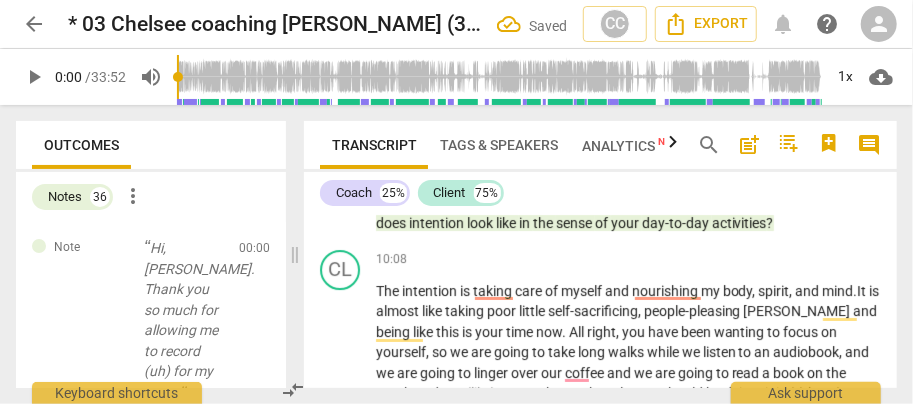 scroll, scrollTop: 2764, scrollLeft: 0, axis: vertical 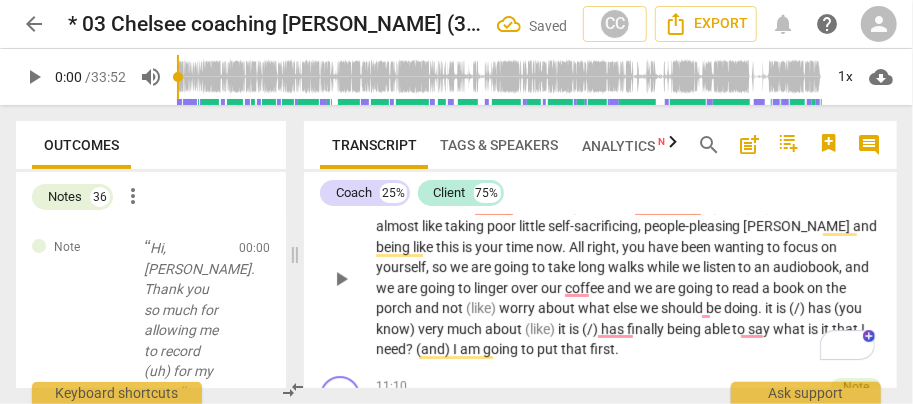 click on "read" at bounding box center (747, 288) 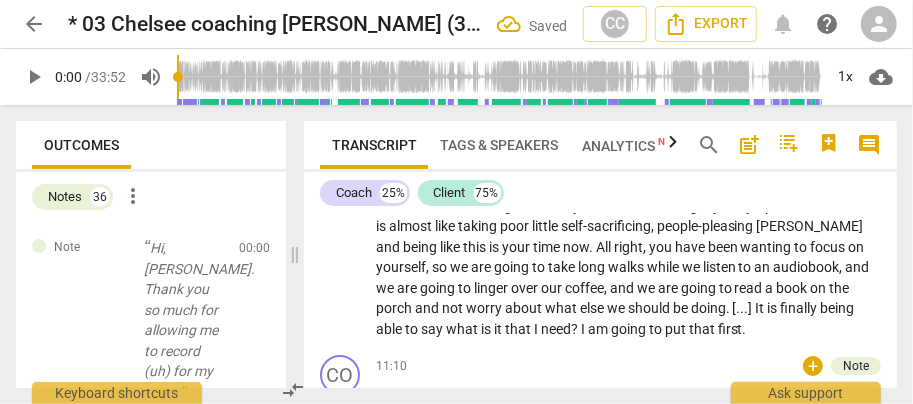 click on "11:10 + Note keyboard_arrow_right" at bounding box center (628, 366) 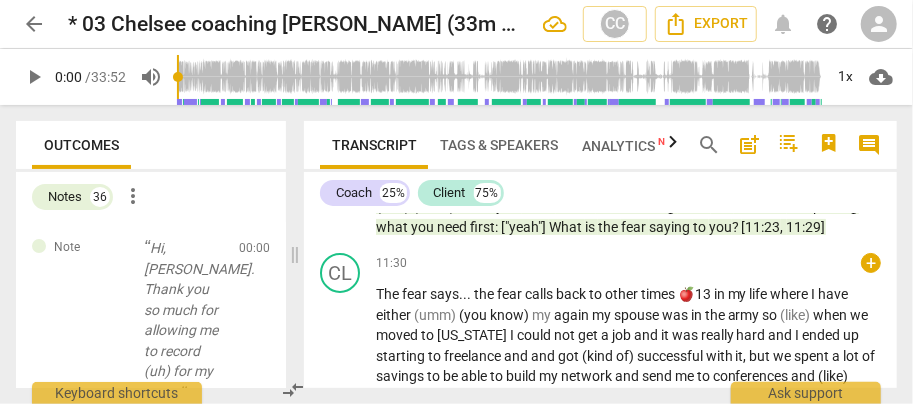 scroll, scrollTop: 2964, scrollLeft: 0, axis: vertical 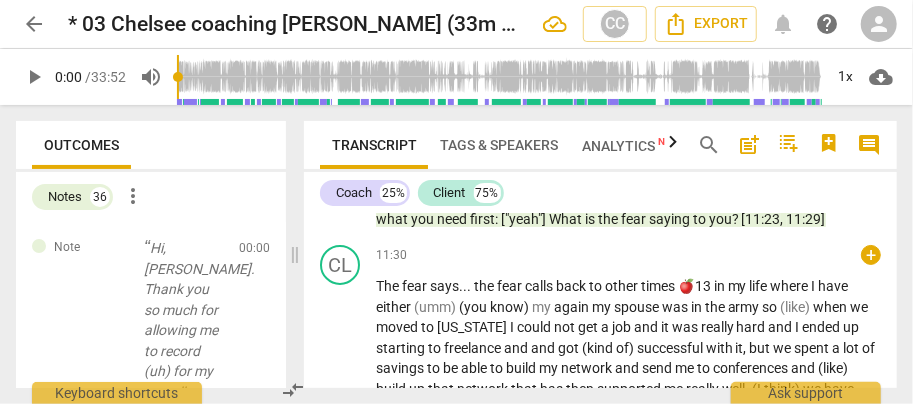 click on "fear" at bounding box center [416, 286] 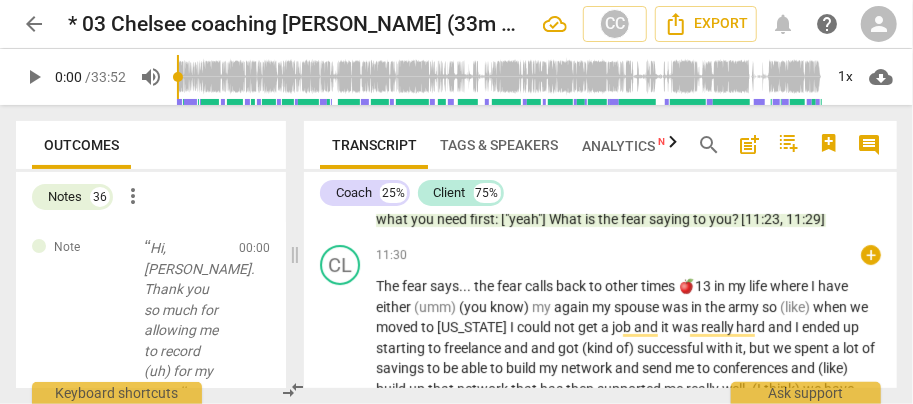 type 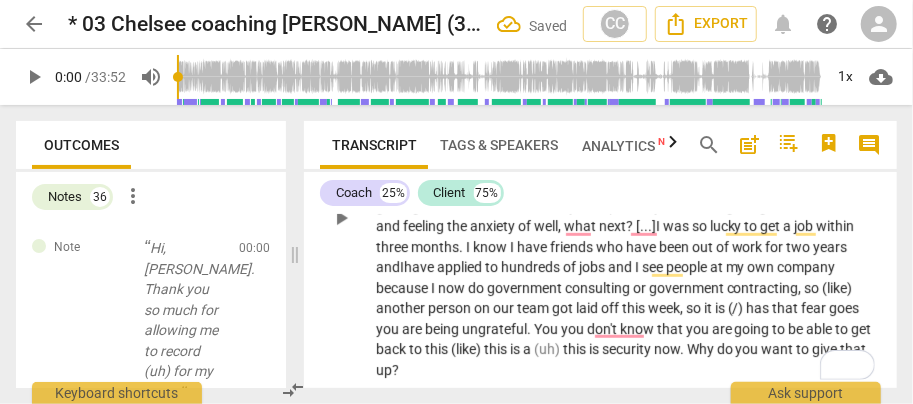 scroll, scrollTop: 3121, scrollLeft: 0, axis: vertical 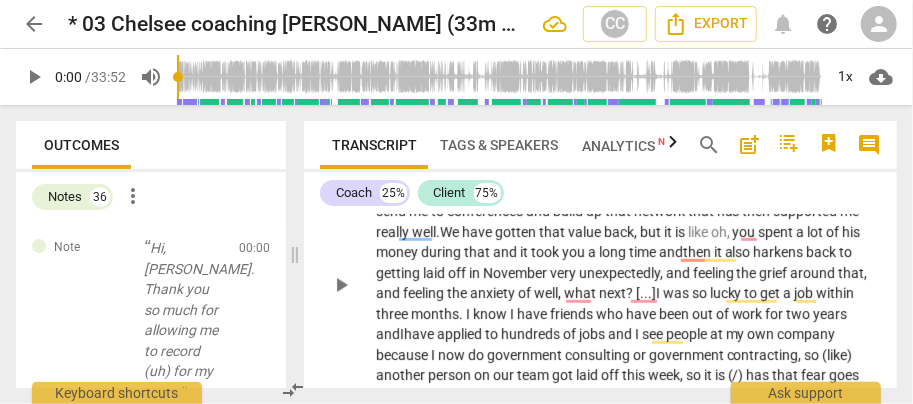 click on "now" at bounding box center [453, 355] 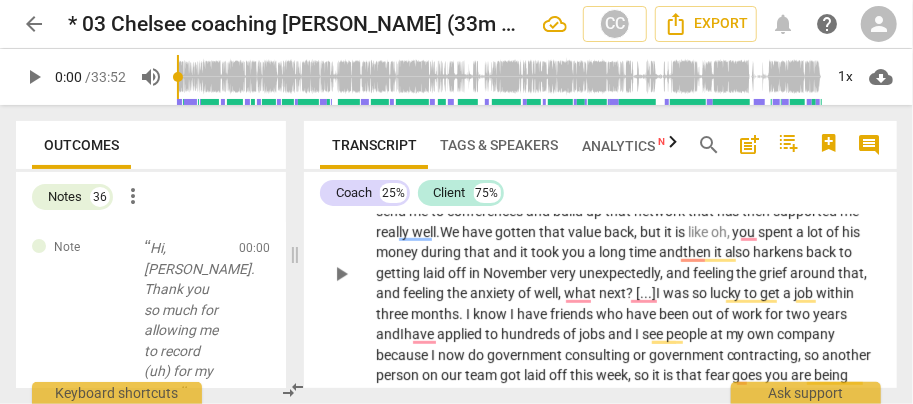 scroll, scrollTop: 3188, scrollLeft: 0, axis: vertical 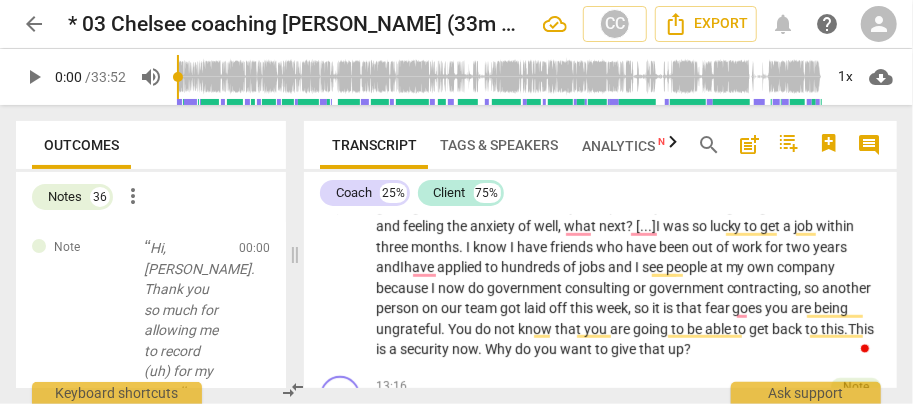 click on "years" at bounding box center [831, 247] 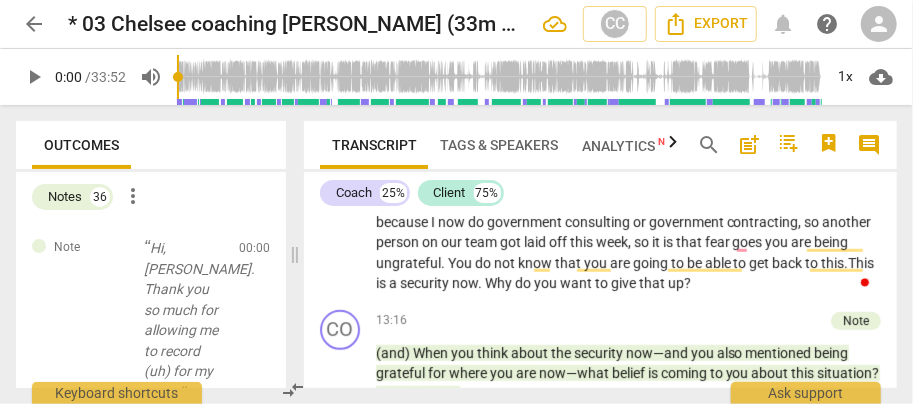 scroll, scrollTop: 3188, scrollLeft: 0, axis: vertical 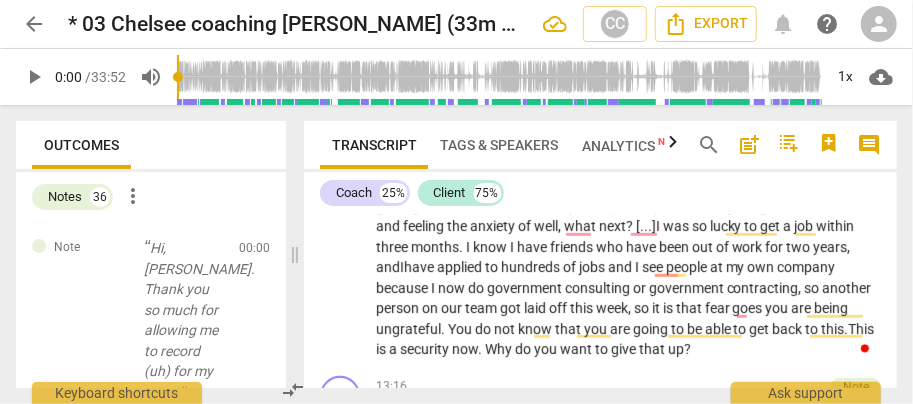 click on "jobs" at bounding box center [593, 267] 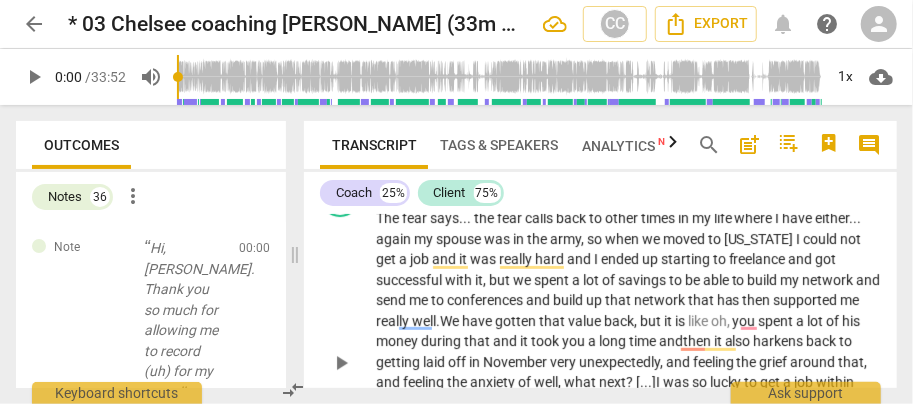 scroll, scrollTop: 2988, scrollLeft: 0, axis: vertical 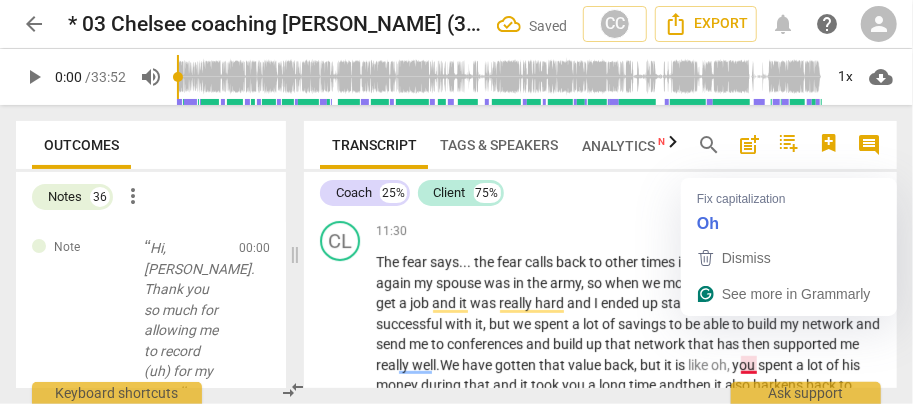 click on "oh," at bounding box center (722, 365) 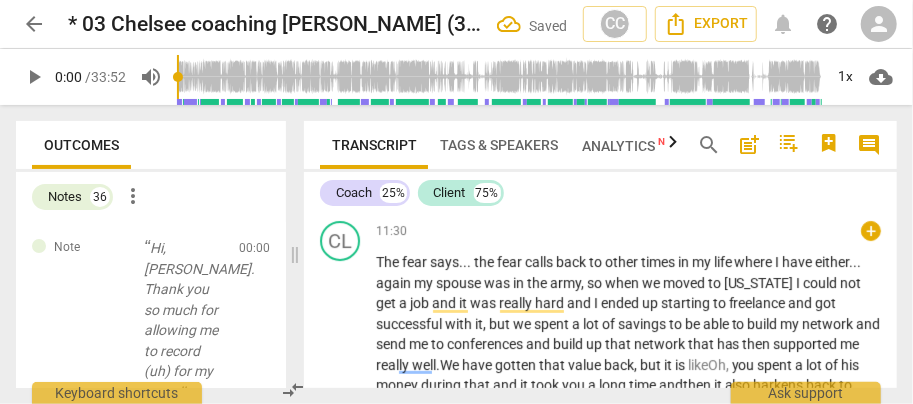 click on "time" at bounding box center (644, 385) 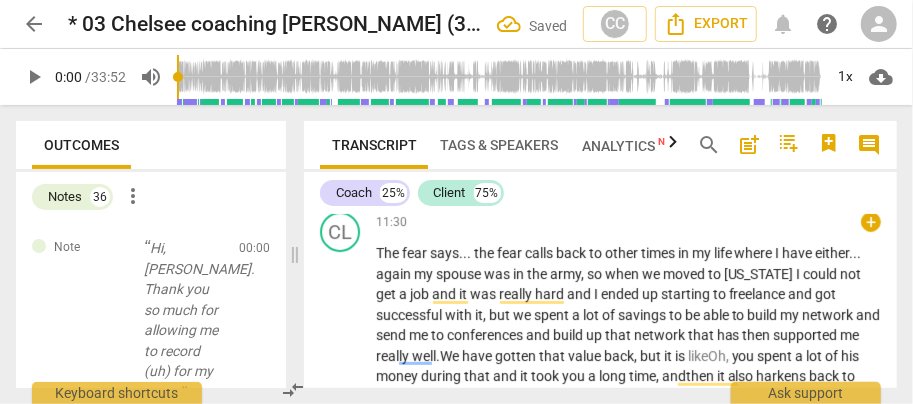 scroll, scrollTop: 3054, scrollLeft: 0, axis: vertical 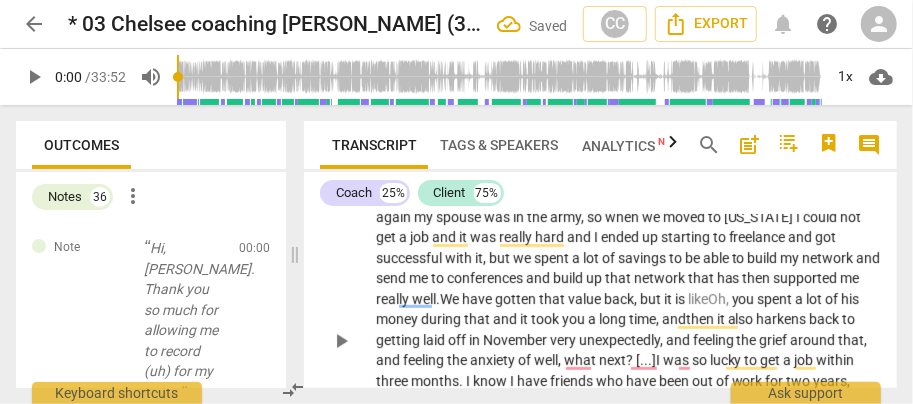 click on "hen" at bounding box center [704, 319] 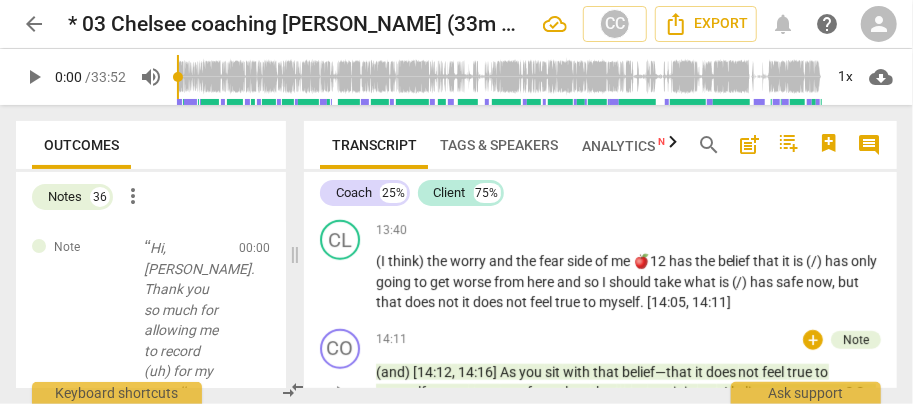 scroll, scrollTop: 3388, scrollLeft: 0, axis: vertical 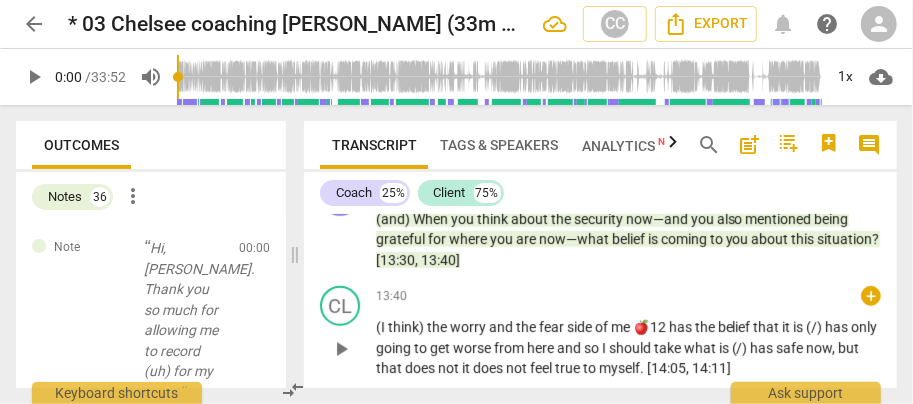 click on "play_arrow pause" at bounding box center [350, 349] 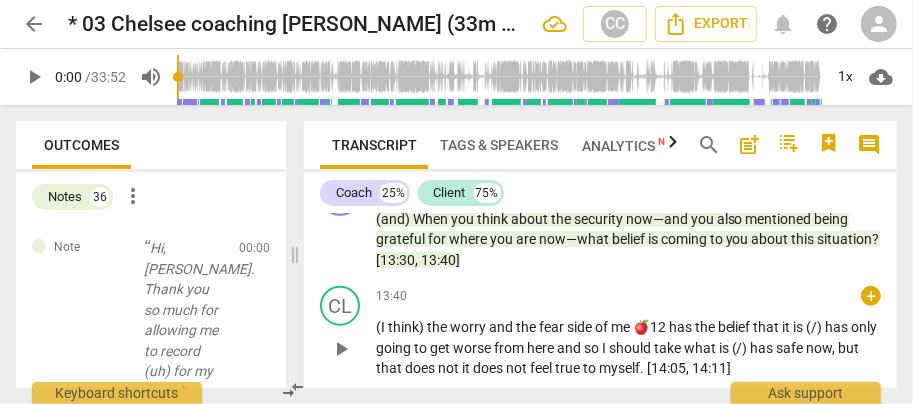 click on "CL play_arrow pause" at bounding box center [348, 332] 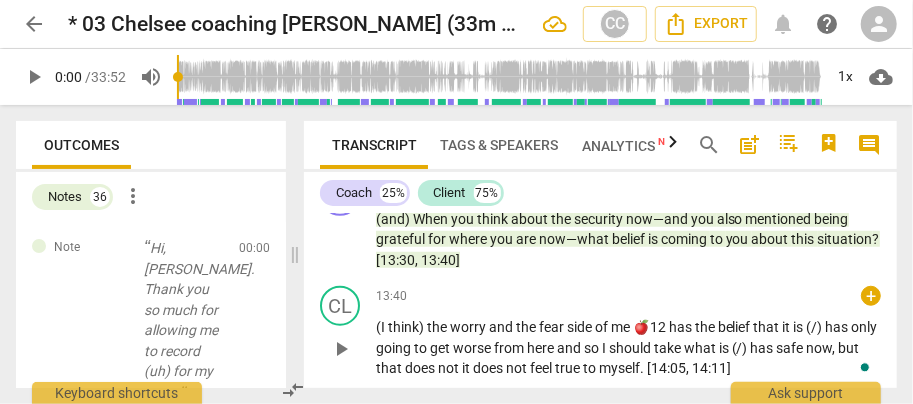 type 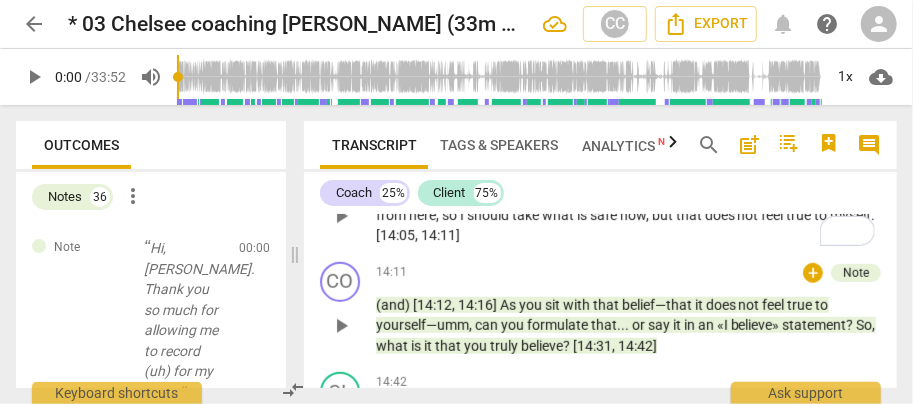 scroll, scrollTop: 3654, scrollLeft: 0, axis: vertical 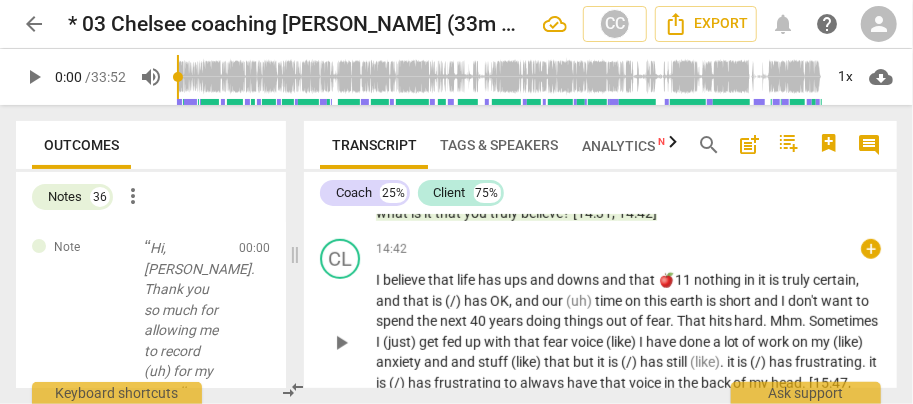 click on "that" at bounding box center [442, 280] 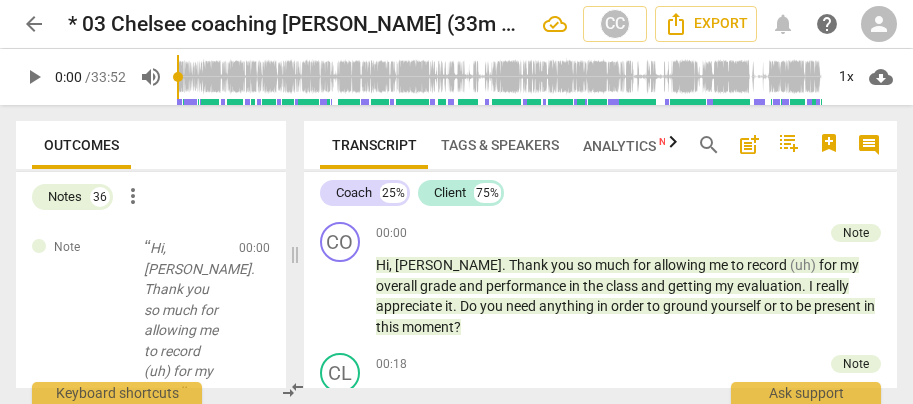 scroll, scrollTop: 0, scrollLeft: 0, axis: both 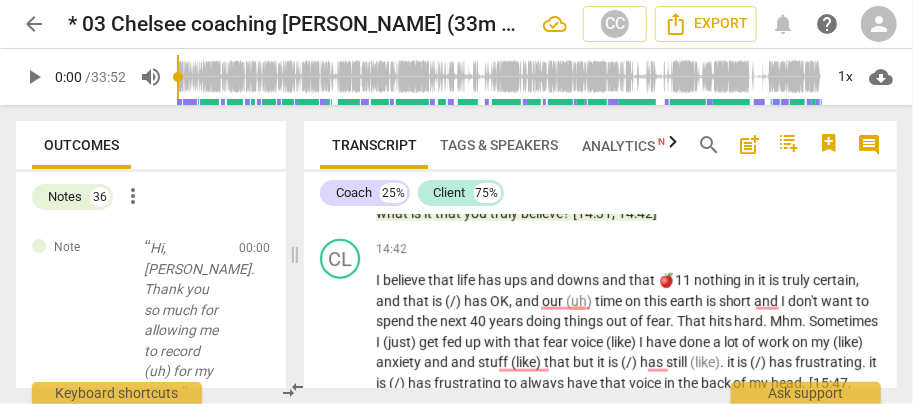 type 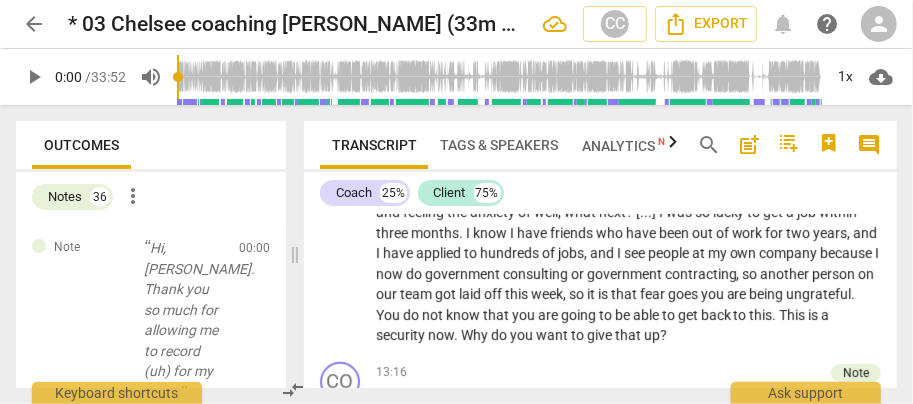 scroll, scrollTop: 3188, scrollLeft: 0, axis: vertical 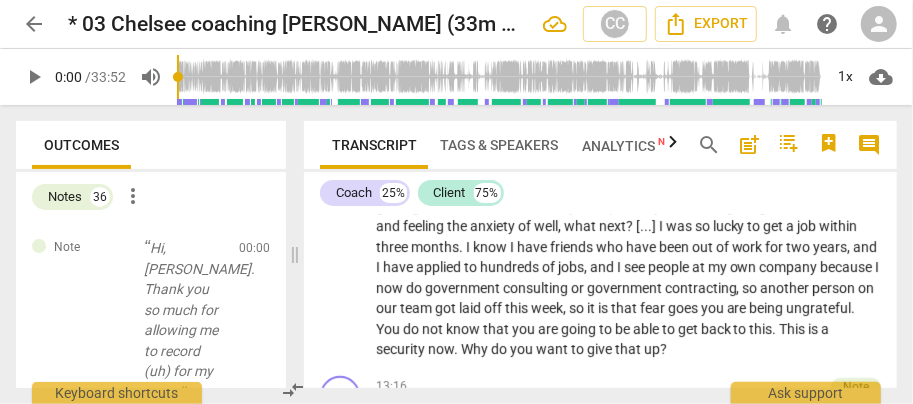 click on "to" at bounding box center [670, 329] 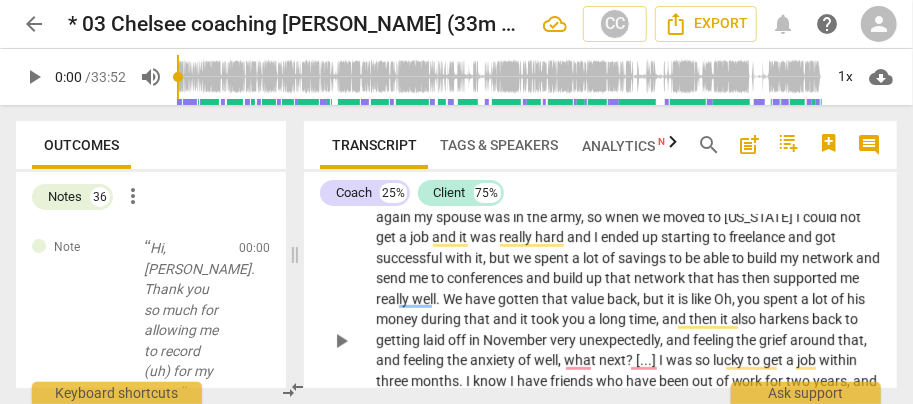 scroll, scrollTop: 3074, scrollLeft: 0, axis: vertical 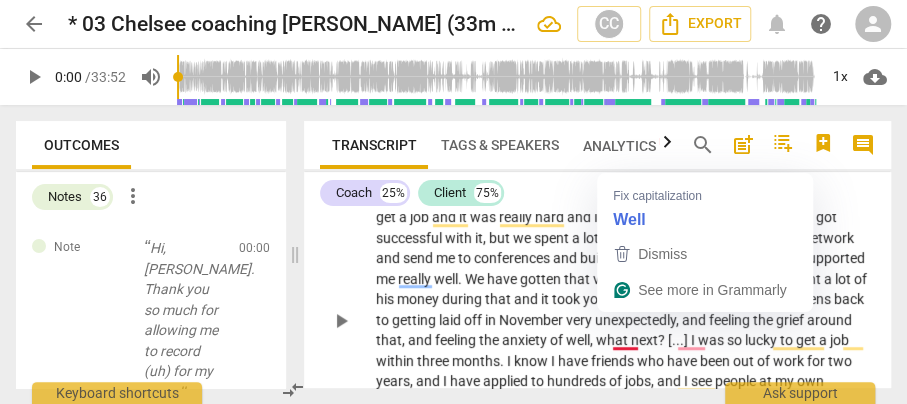 click on "well" at bounding box center (578, 340) 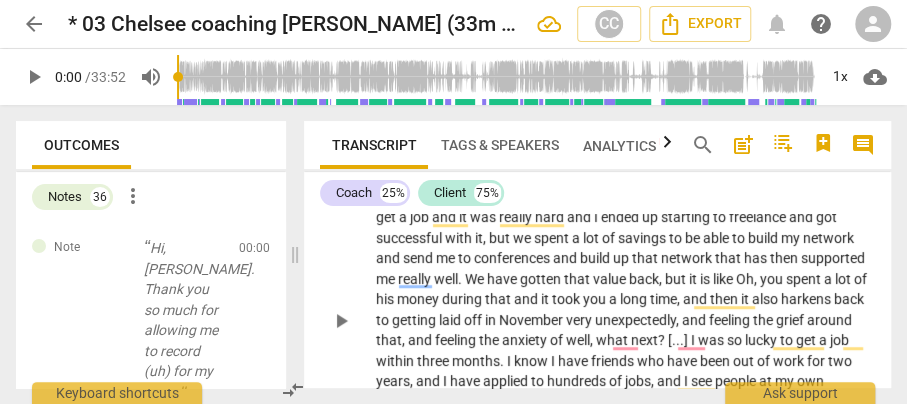 type 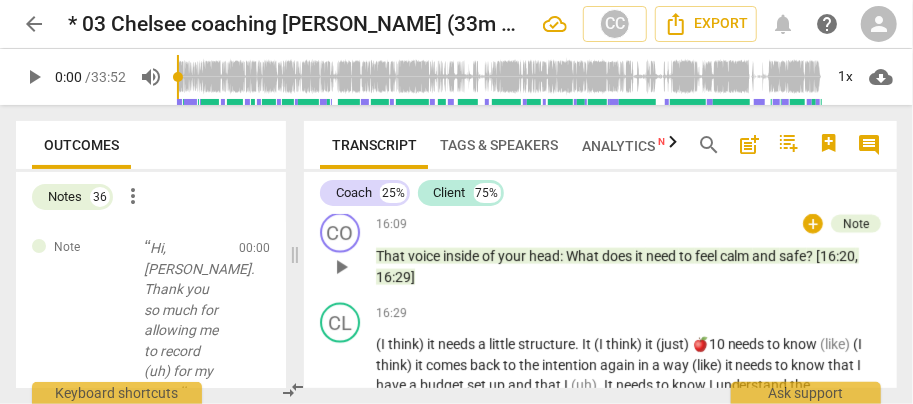 scroll, scrollTop: 3854, scrollLeft: 0, axis: vertical 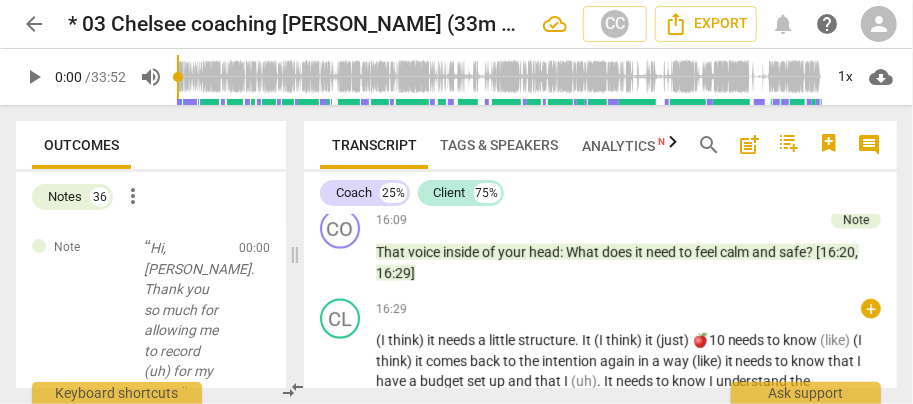 click on "(I" at bounding box center [382, 340] 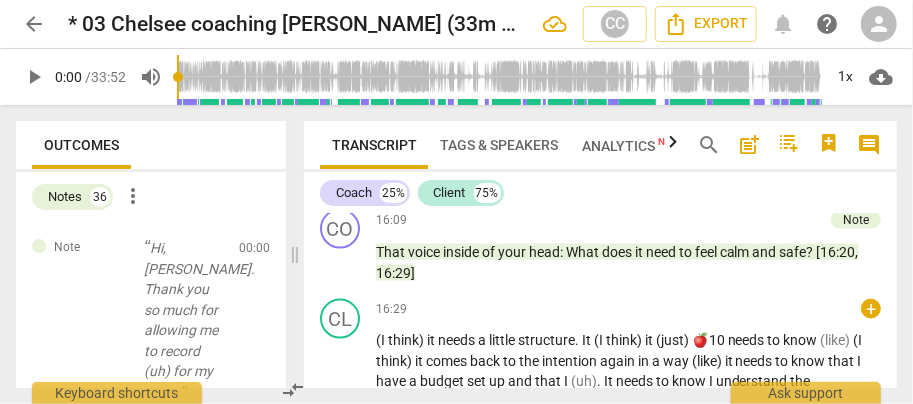 type 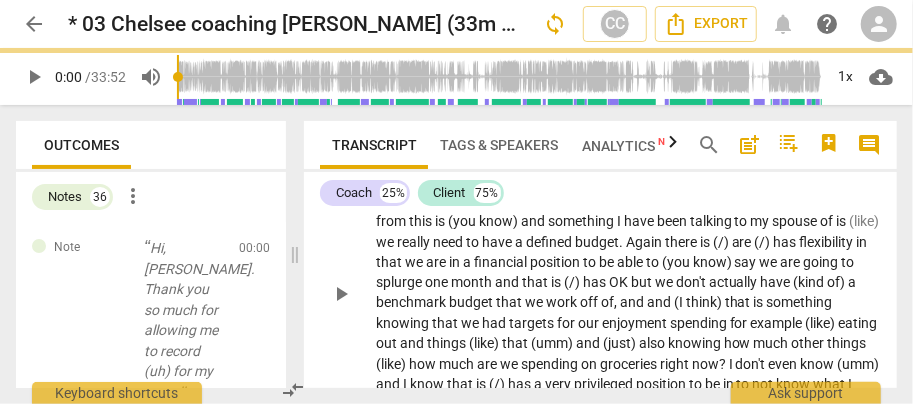 scroll, scrollTop: 3988, scrollLeft: 0, axis: vertical 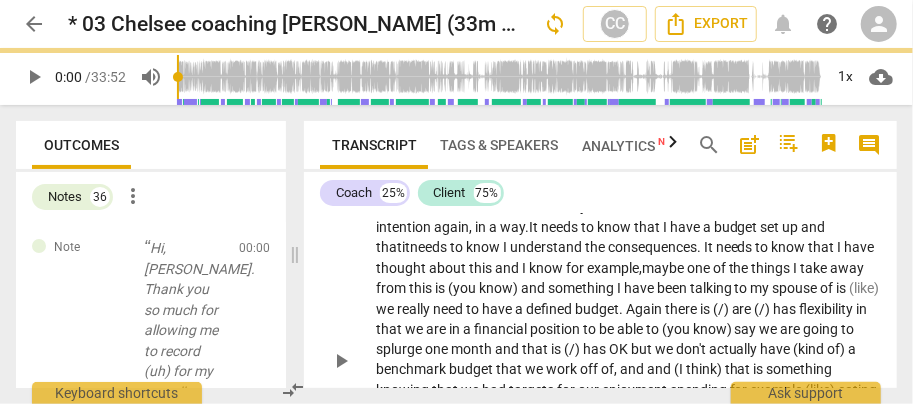 click on "is" at bounding box center (441, 288) 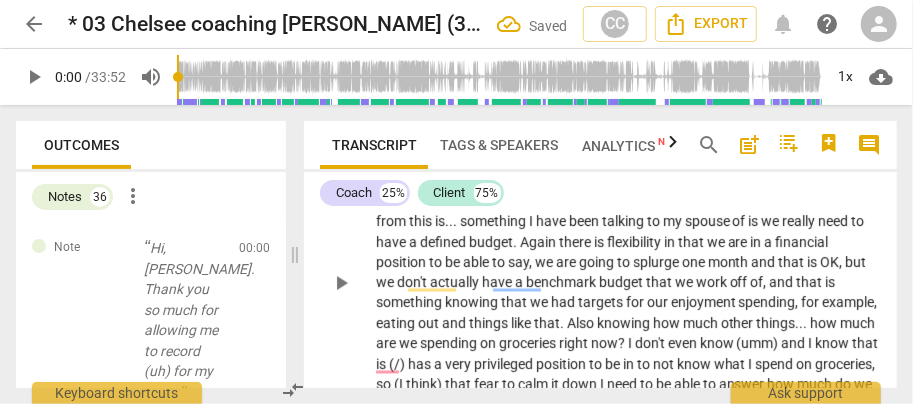 scroll, scrollTop: 4122, scrollLeft: 0, axis: vertical 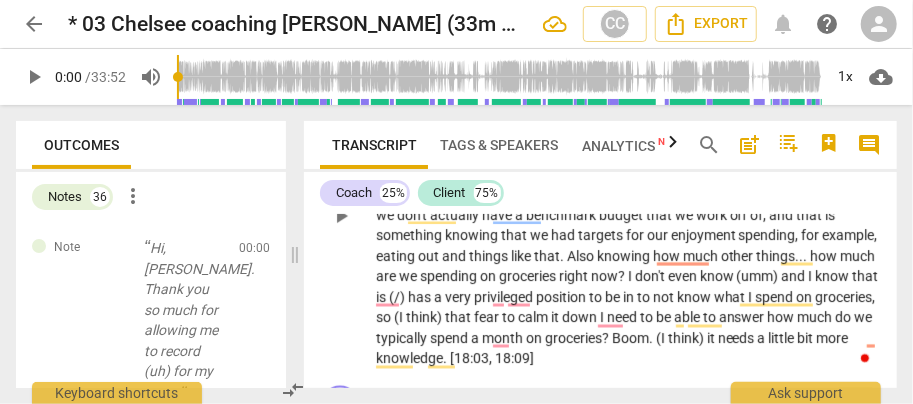 click on "right" at bounding box center [575, 277] 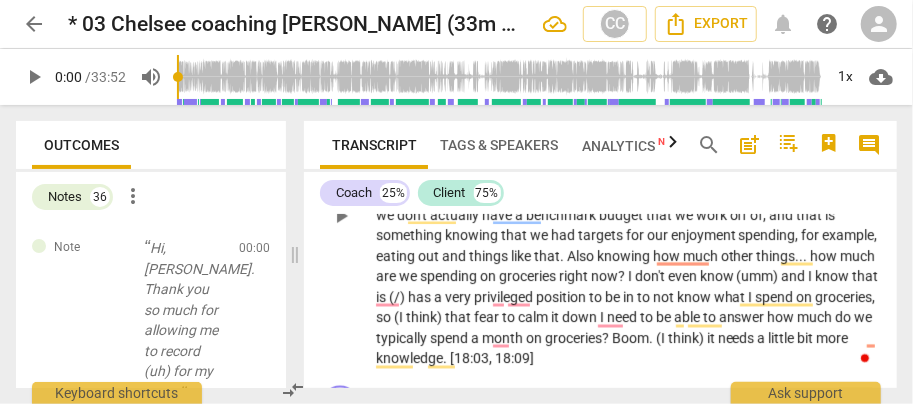 scroll, scrollTop: 4114, scrollLeft: 0, axis: vertical 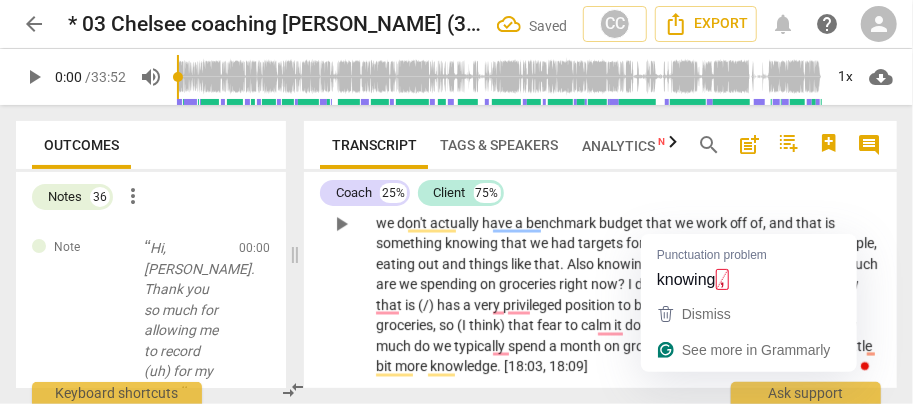 click on "knowing," at bounding box center (626, 265) 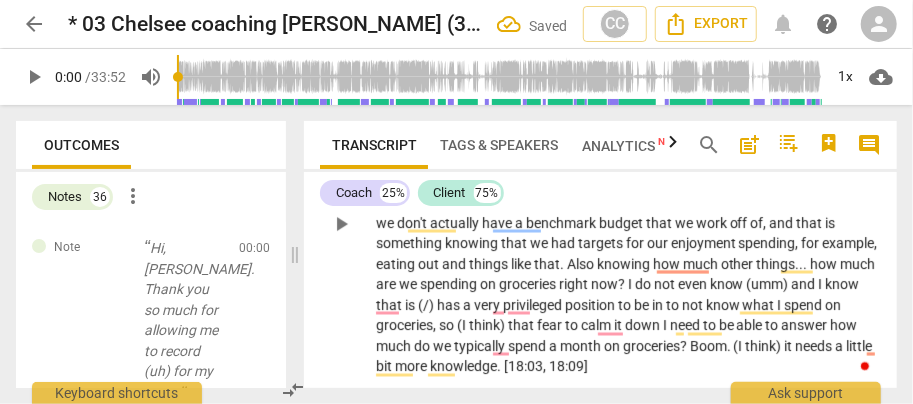 click on "lso" at bounding box center [586, 265] 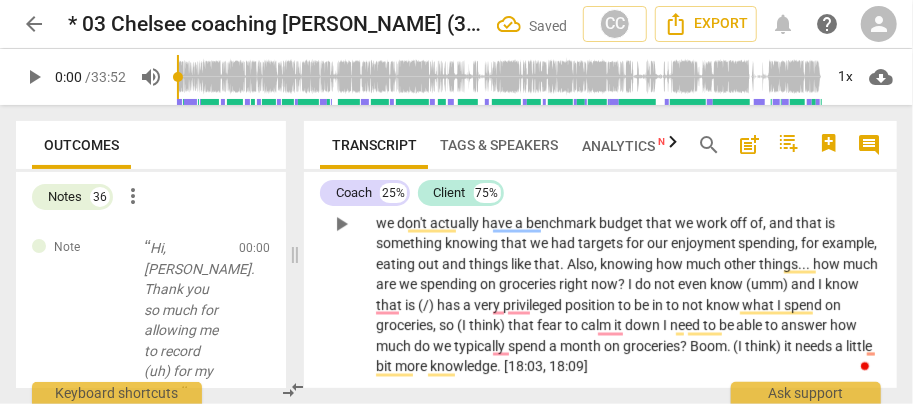 click on "I" at bounding box center [631, 285] 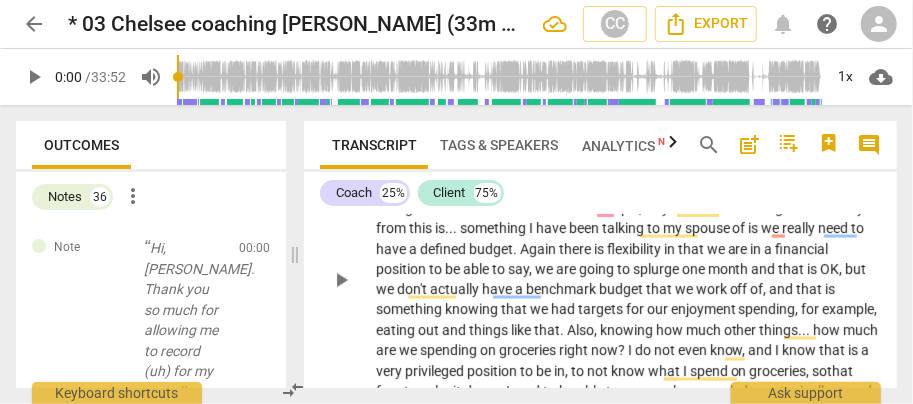 scroll, scrollTop: 3981, scrollLeft: 0, axis: vertical 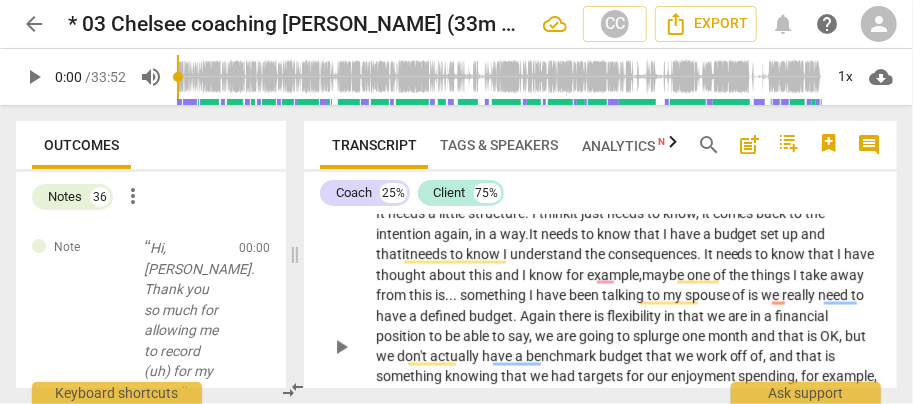 click on "know" at bounding box center (547, 275) 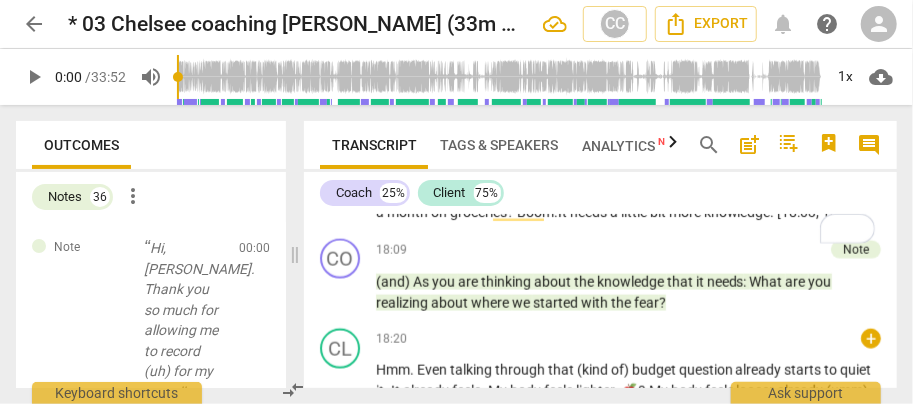 scroll, scrollTop: 4314, scrollLeft: 0, axis: vertical 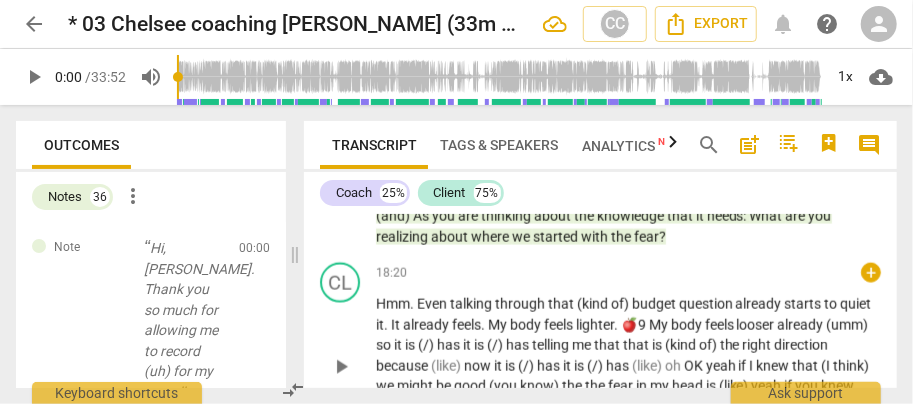 click on "Hmm" at bounding box center (393, 304) 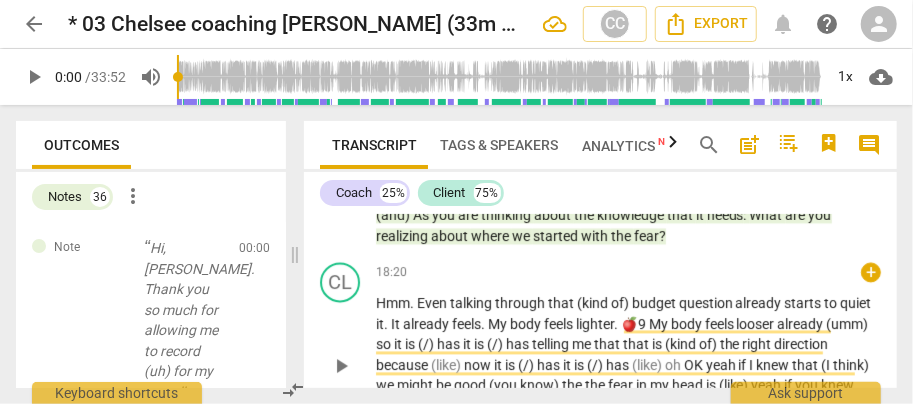 type 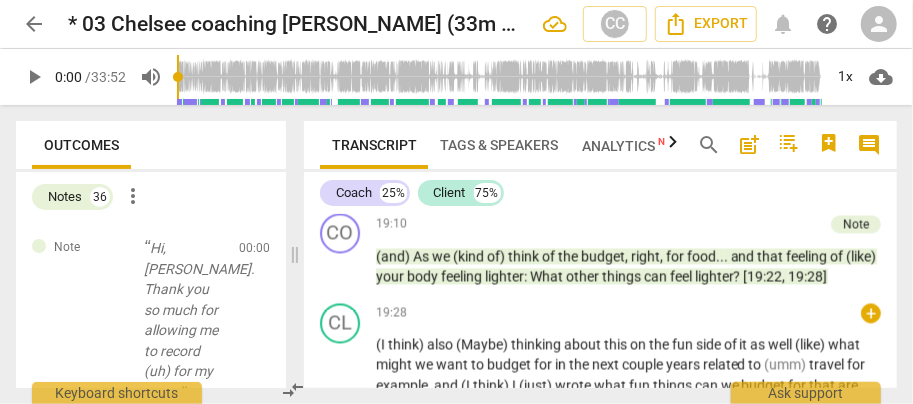 scroll, scrollTop: 4581, scrollLeft: 0, axis: vertical 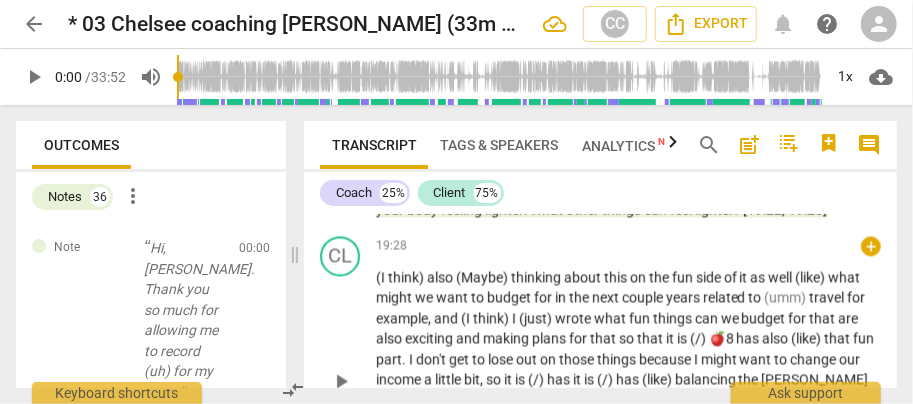 click on "play_arrow pause" at bounding box center [350, 381] 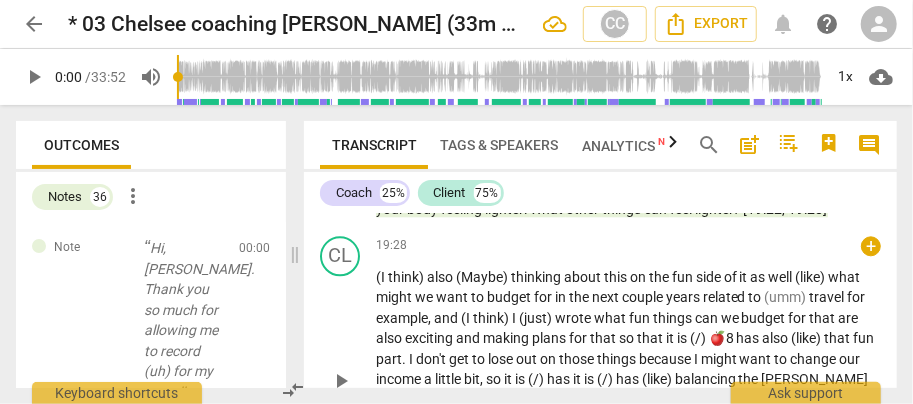 click on "(I" at bounding box center [382, 277] 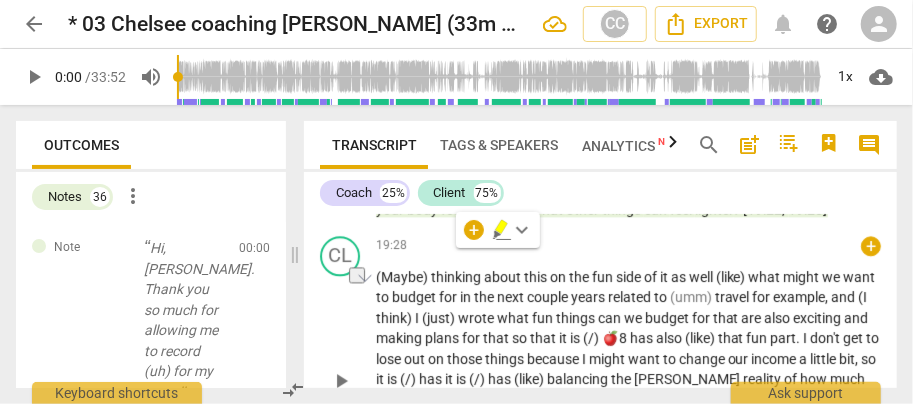type 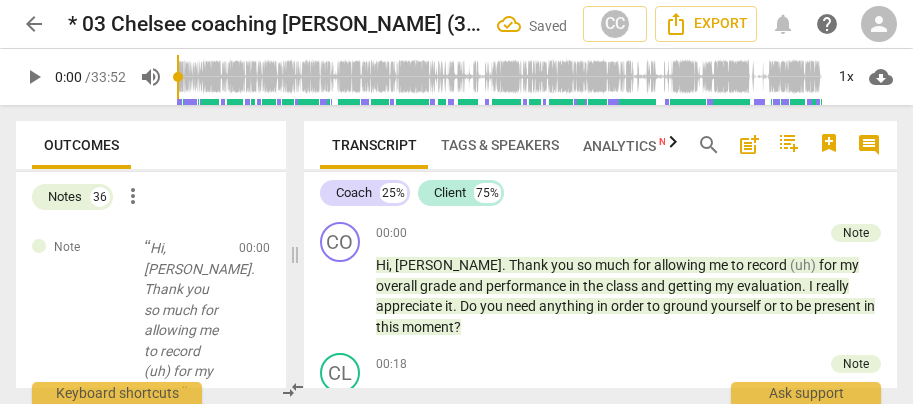 scroll, scrollTop: 0, scrollLeft: 0, axis: both 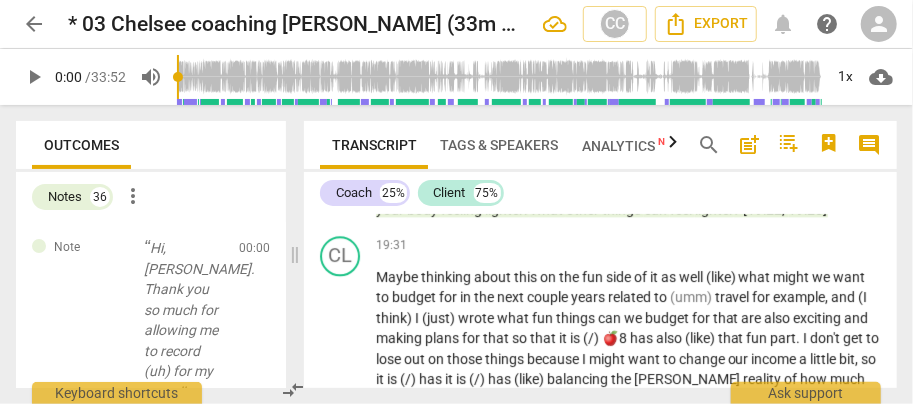 type 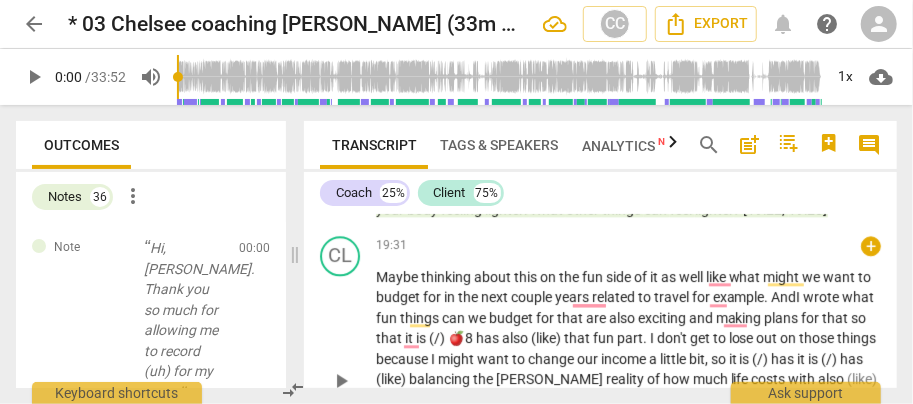 click on "exciting" at bounding box center [663, 318] 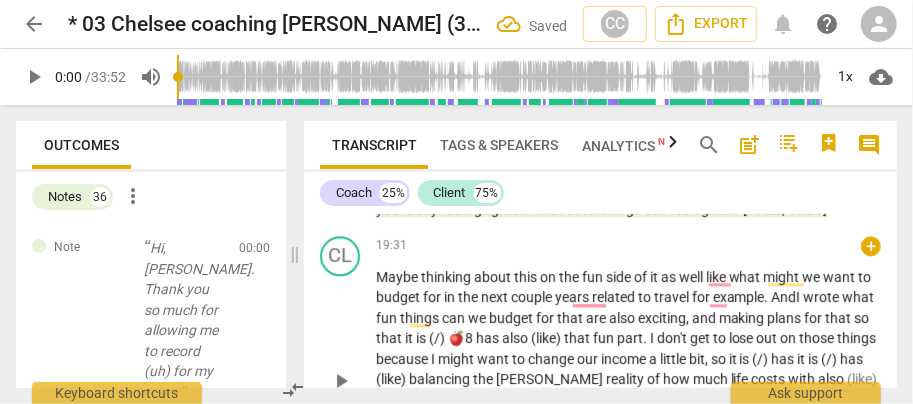 click on "travel" at bounding box center [673, 297] 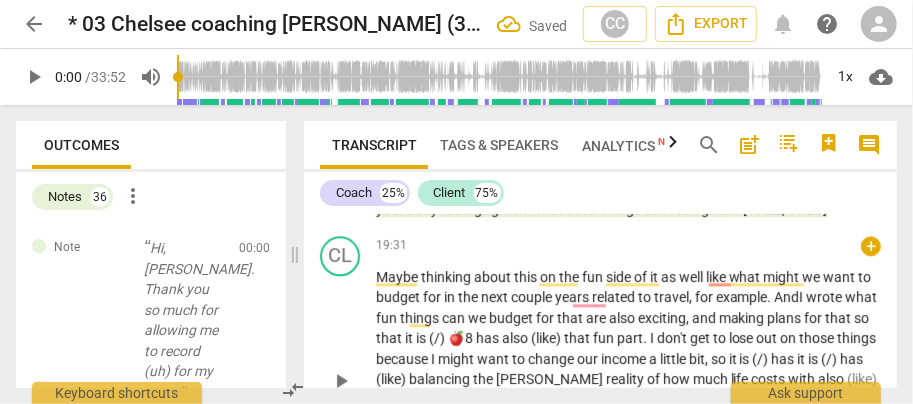 click on "well" at bounding box center [692, 277] 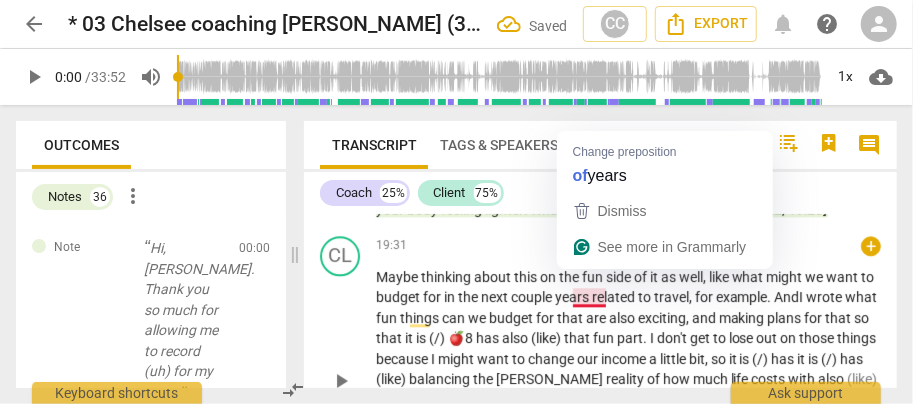 click on "couple" at bounding box center [533, 297] 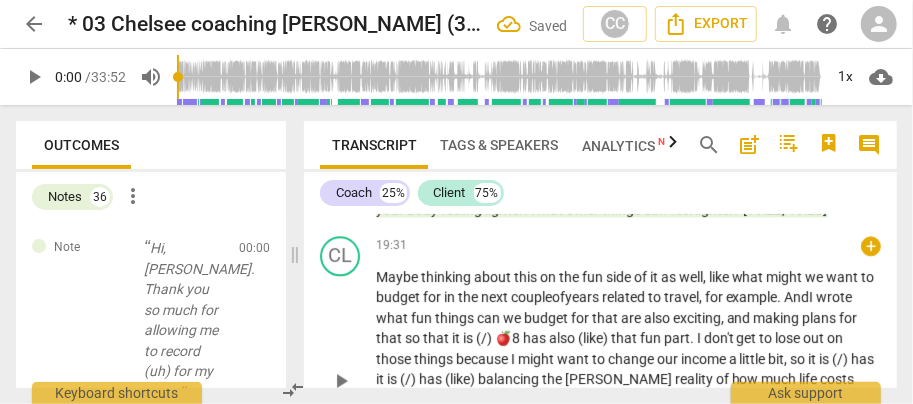 click on "that" at bounding box center (390, 338) 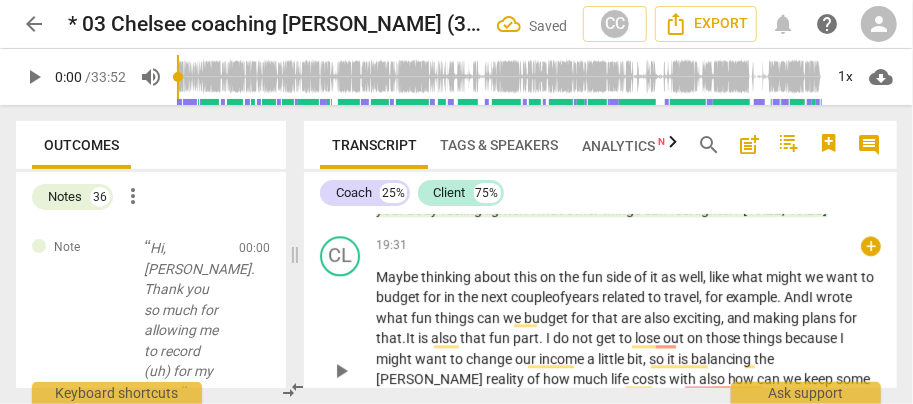 click on "want" at bounding box center [432, 359] 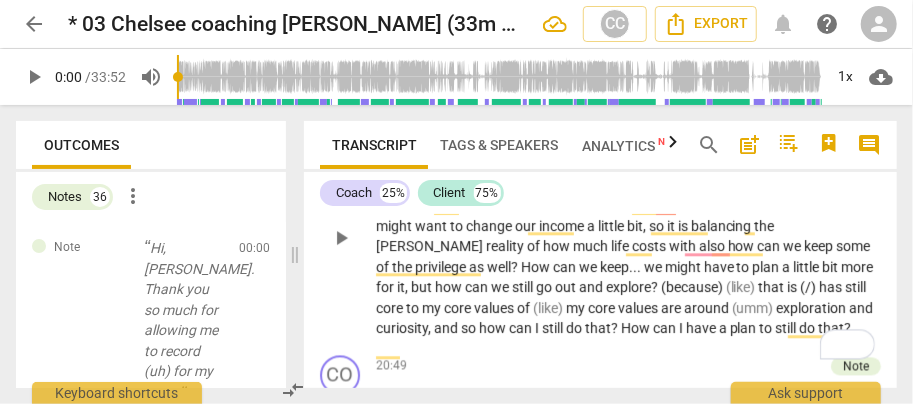 click on "(because)" at bounding box center (693, 287) 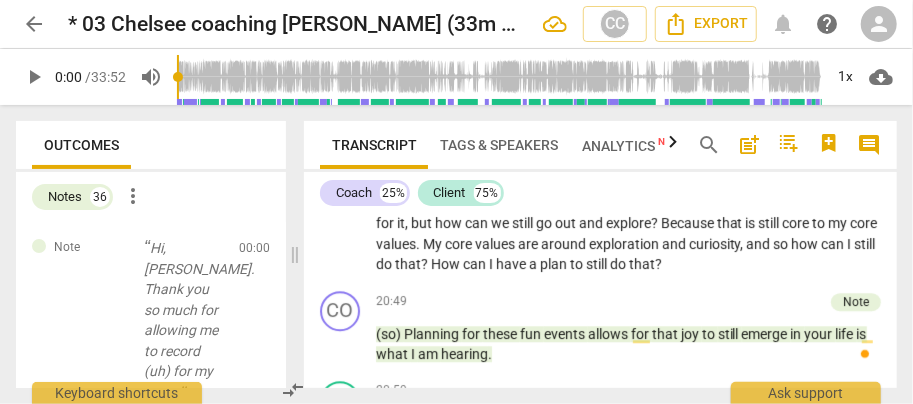 scroll, scrollTop: 4781, scrollLeft: 0, axis: vertical 